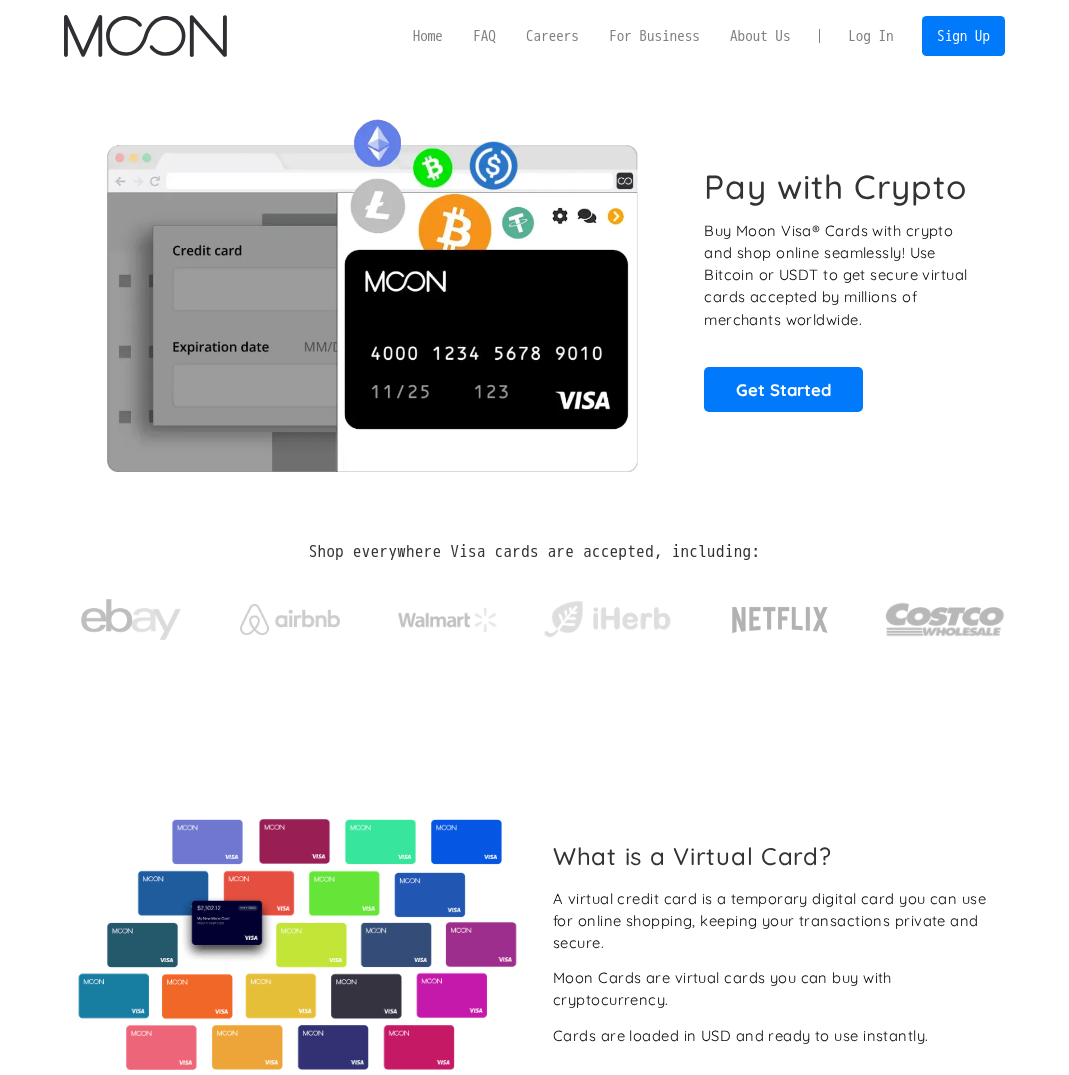 scroll, scrollTop: 0, scrollLeft: 0, axis: both 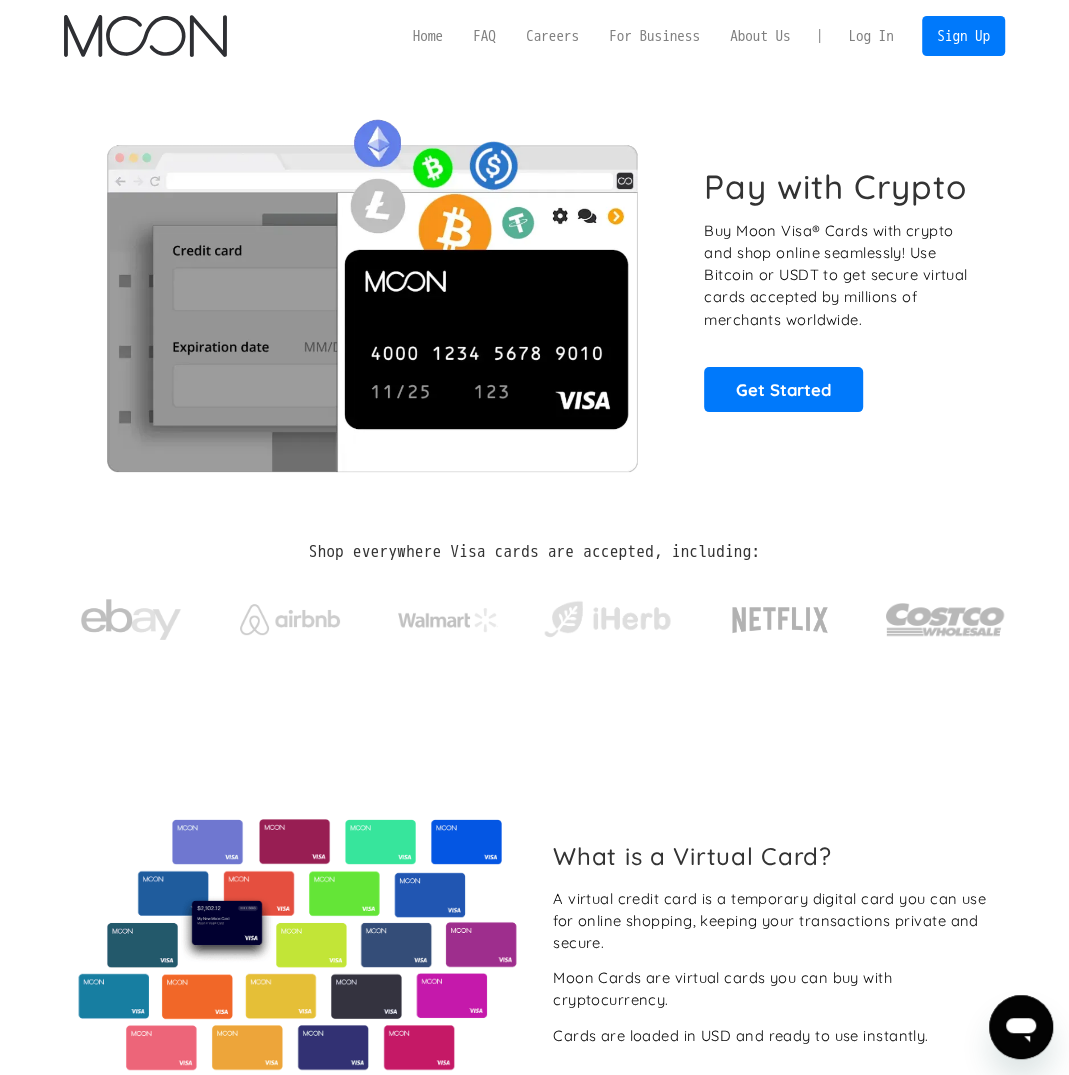 click on "Log In" at bounding box center [871, 35] 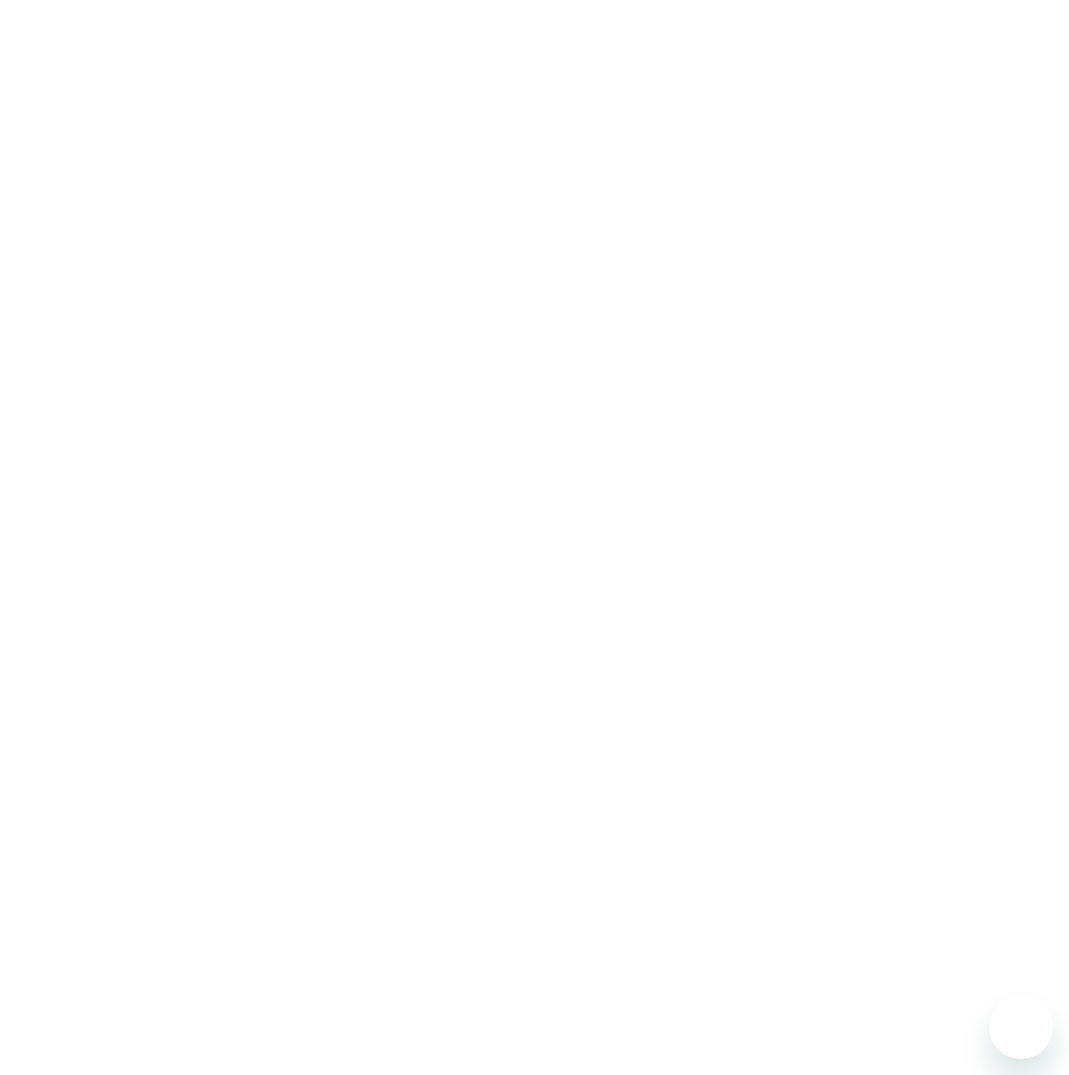 scroll, scrollTop: 0, scrollLeft: 0, axis: both 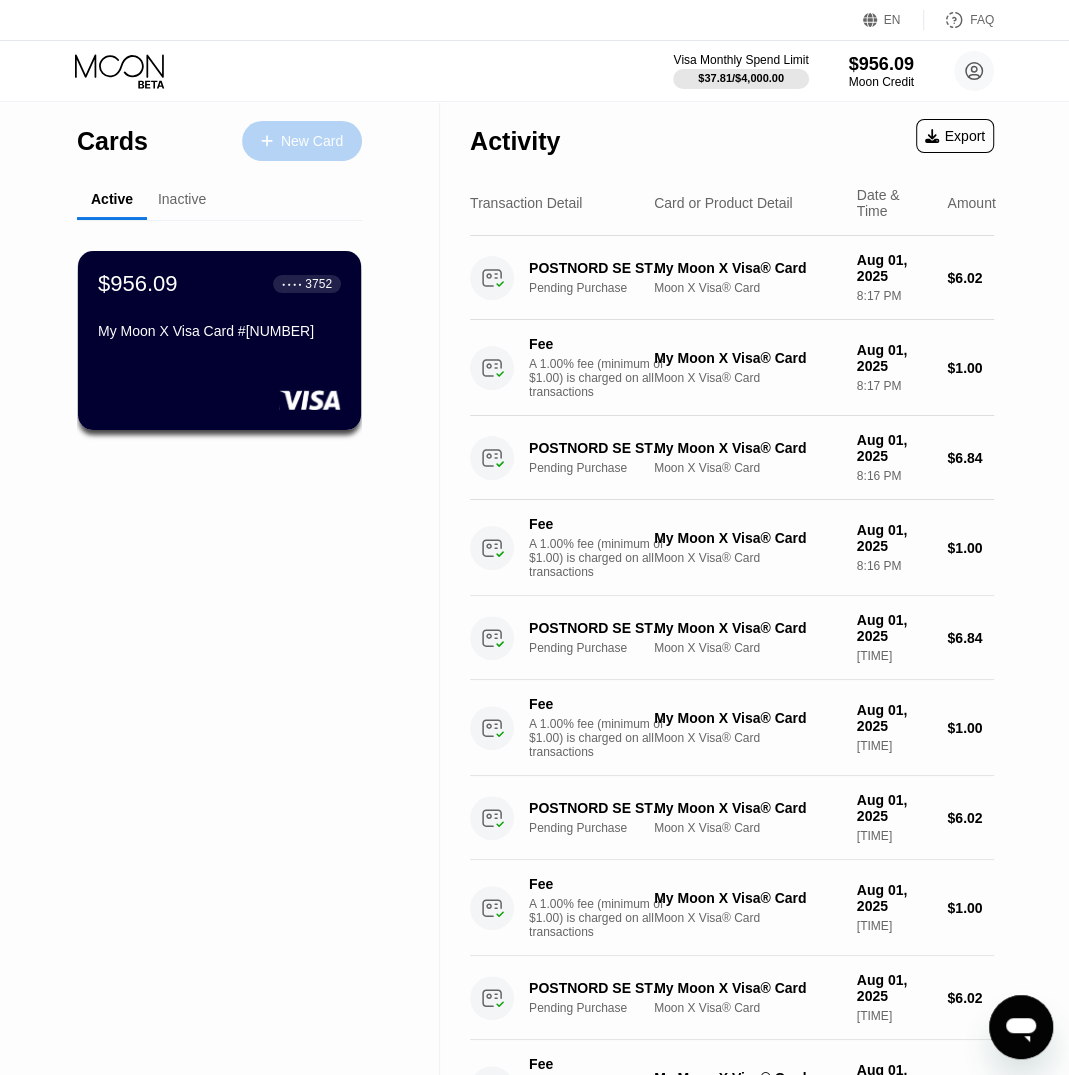 click on "New Card" at bounding box center [302, 141] 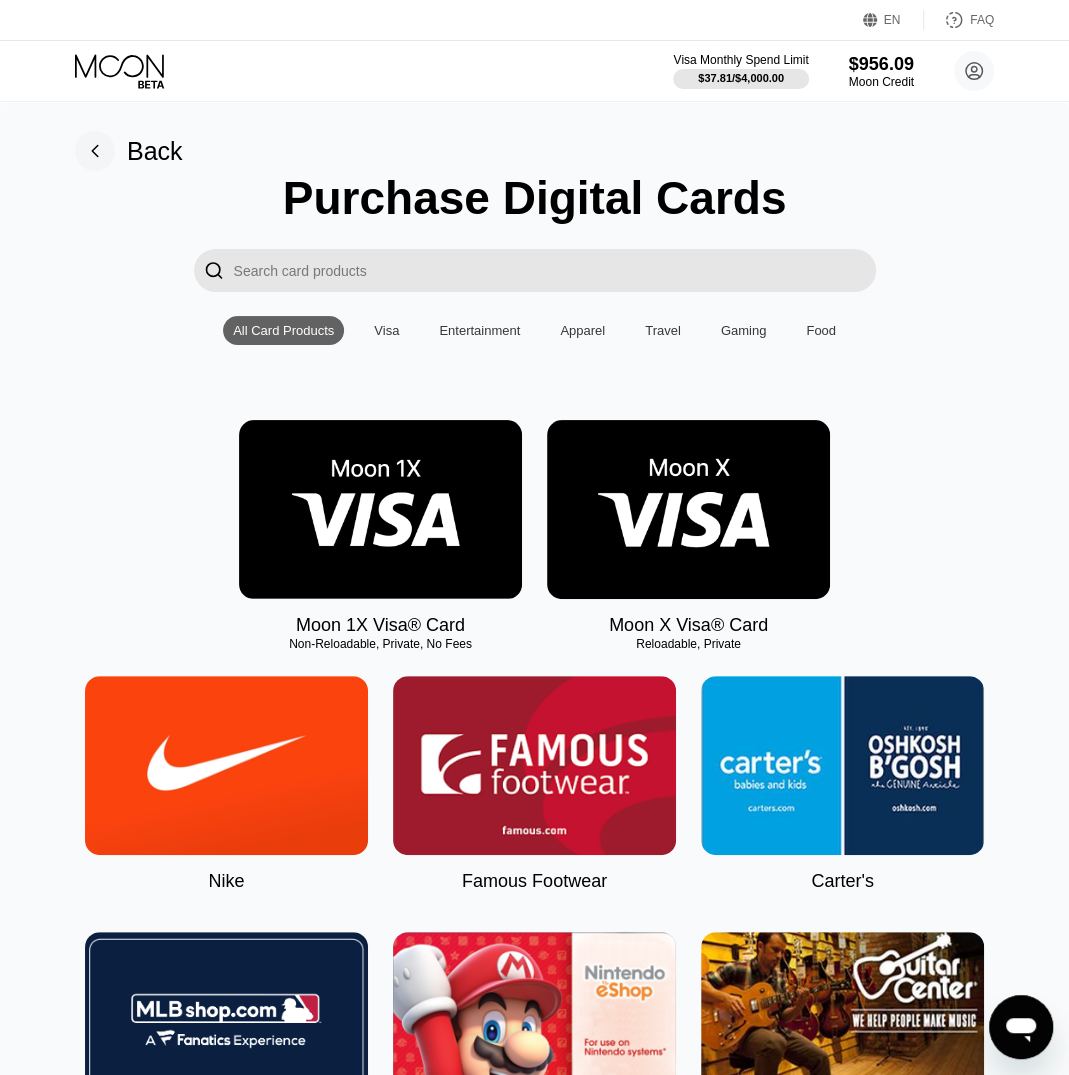 click at bounding box center [380, 509] 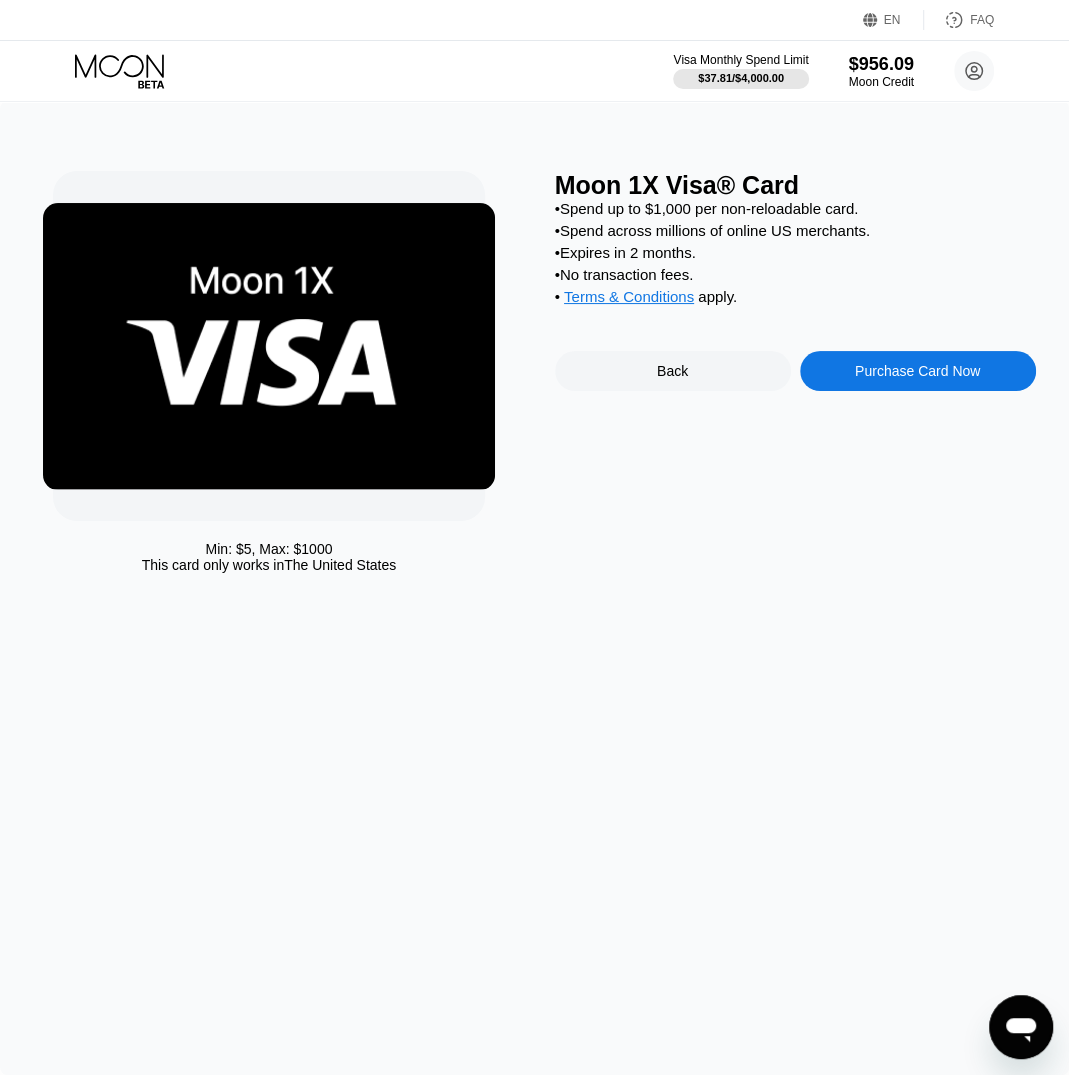 click on "Back" at bounding box center (673, 371) 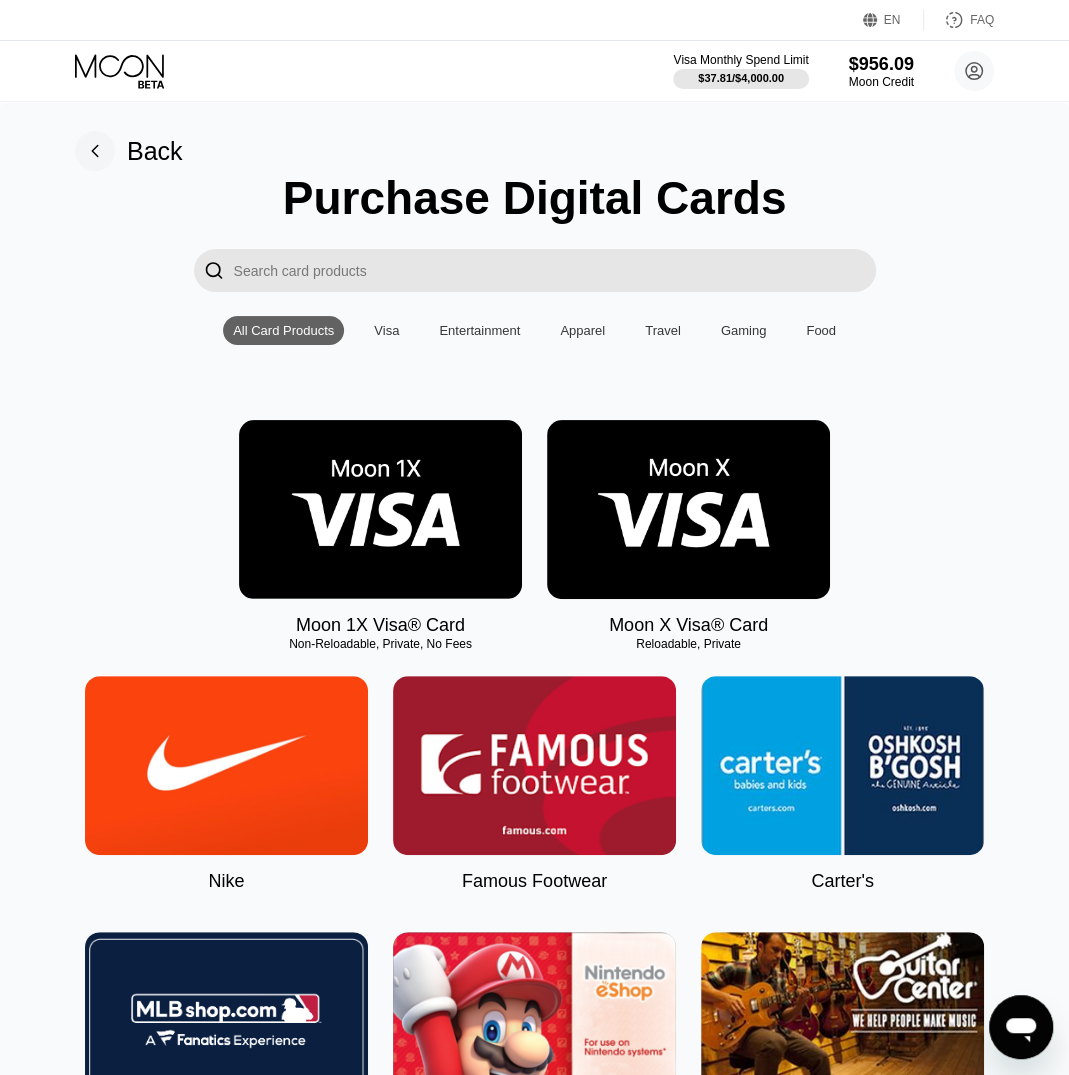 click at bounding box center (688, 509) 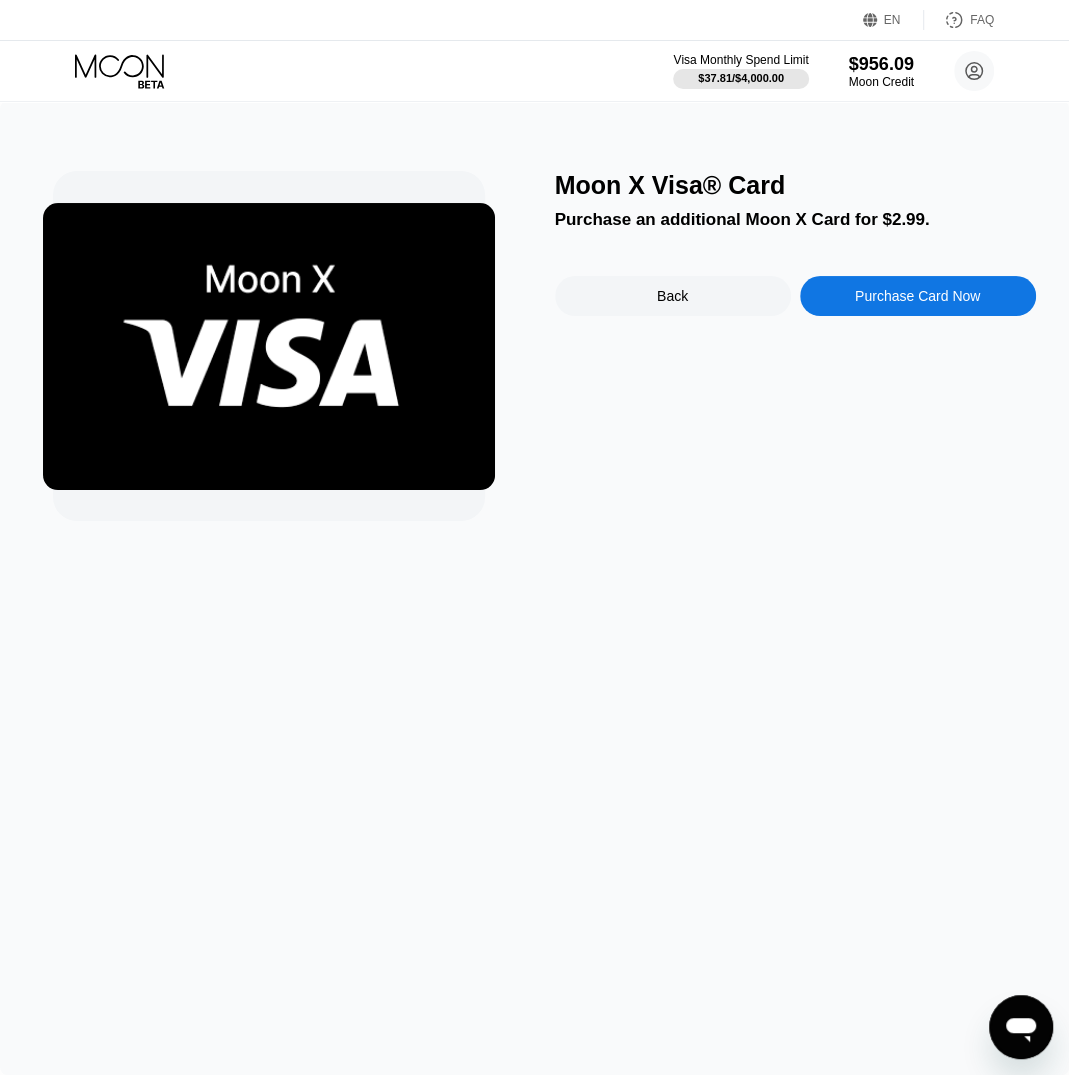 click on "Purchase Card Now" at bounding box center [917, 296] 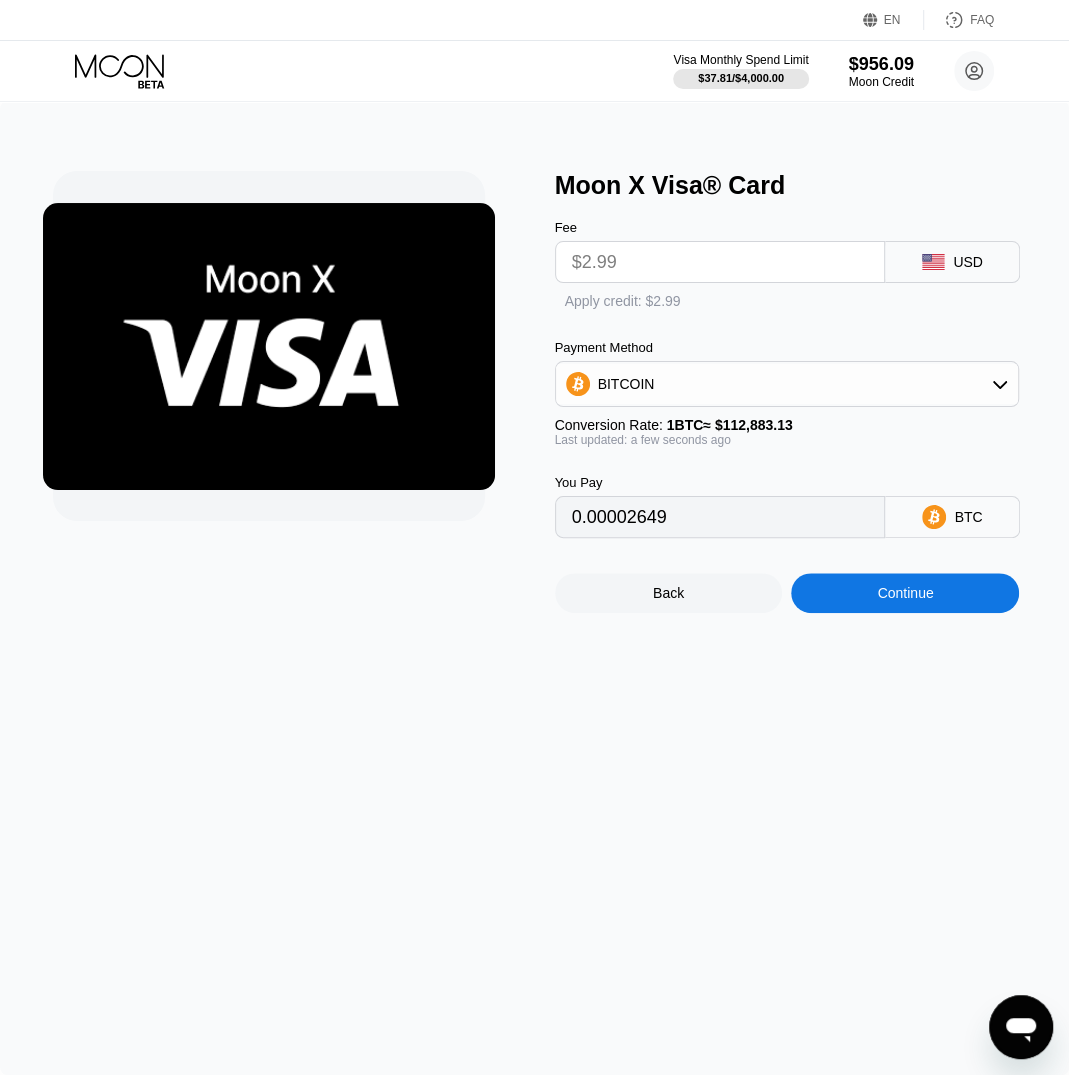 click on "Continue" at bounding box center (905, 593) 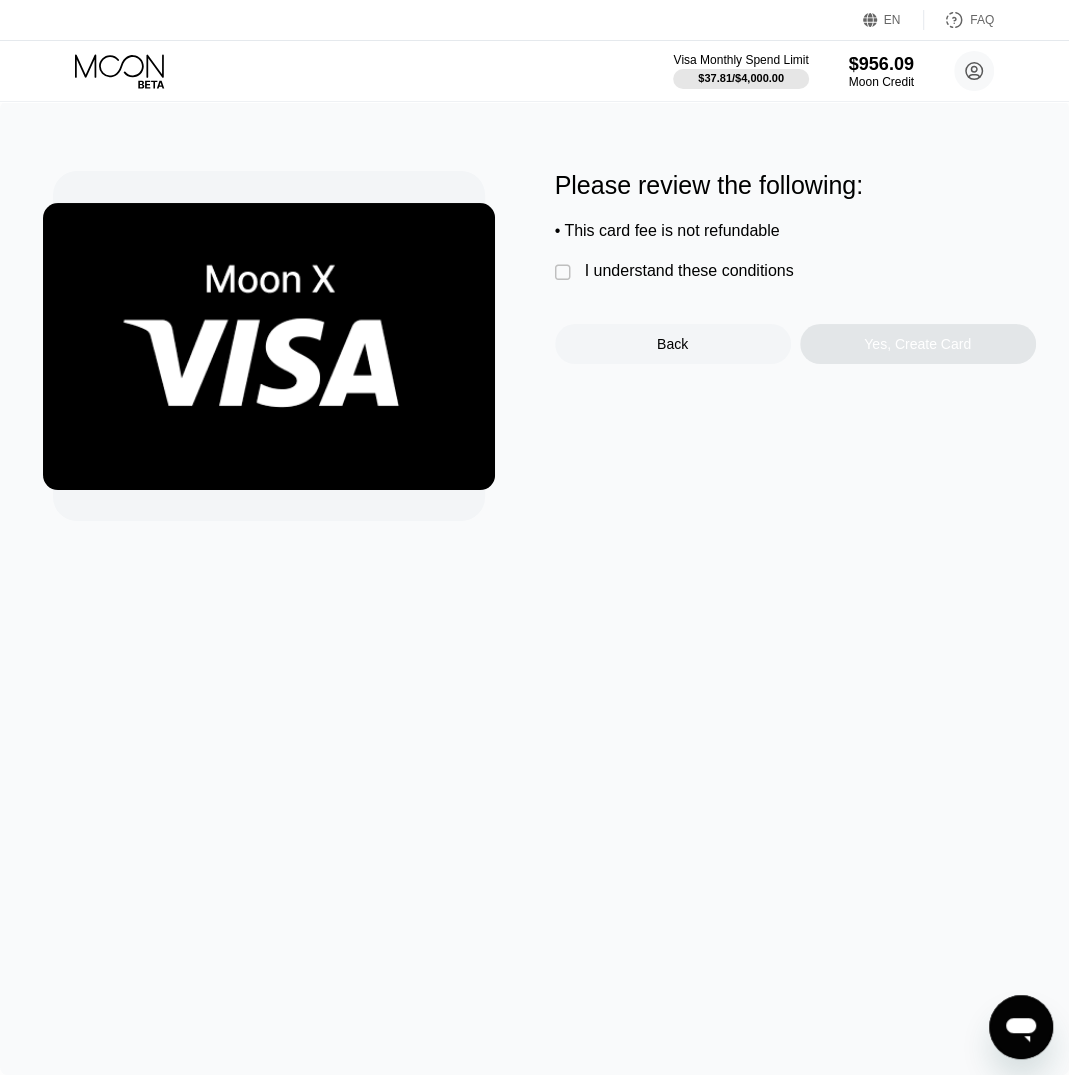 click on " I understand these conditions" at bounding box center [679, 272] 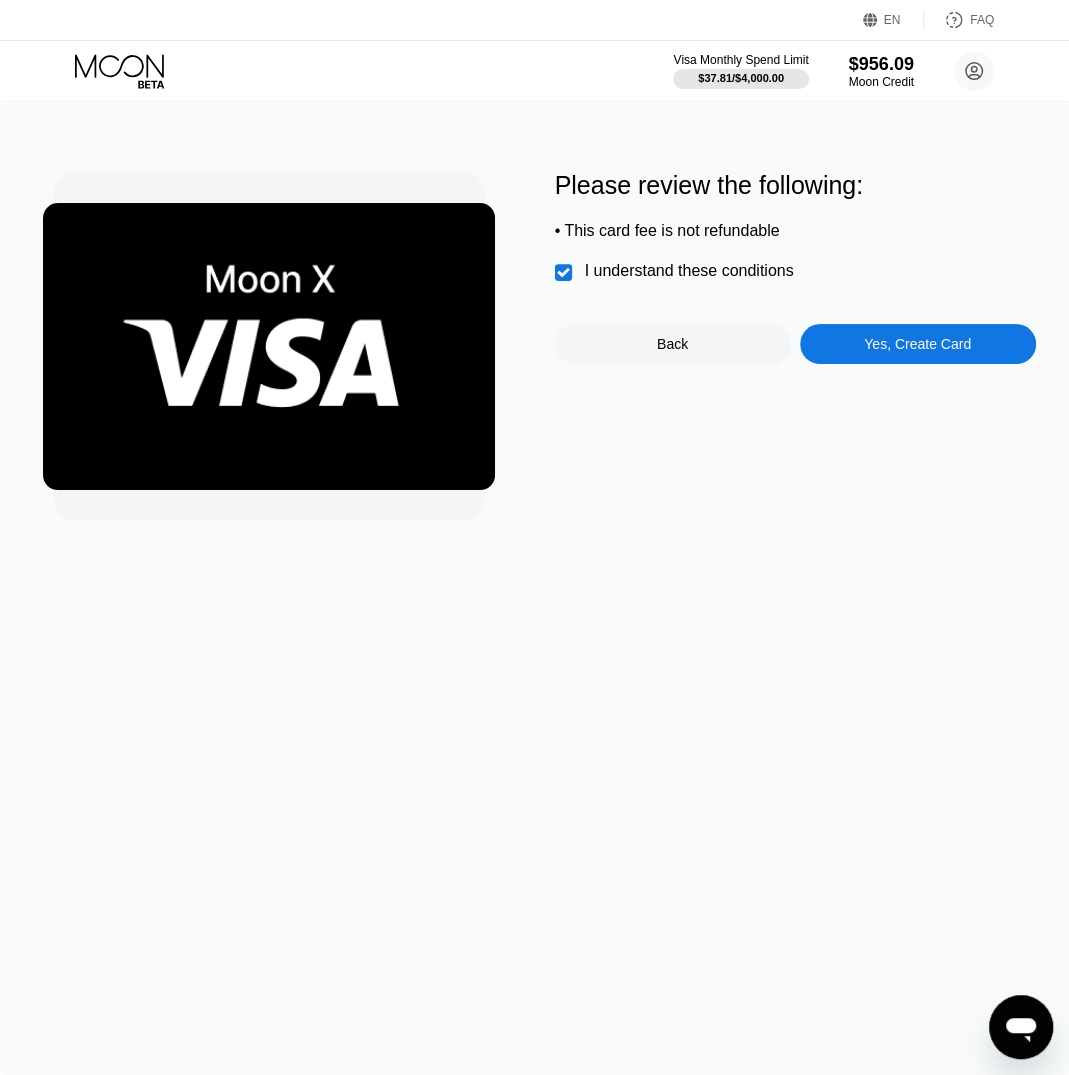 click on "Please review the following: • This card fee is not refundable  I understand these conditions Back Yes, Create Card" at bounding box center (795, 346) 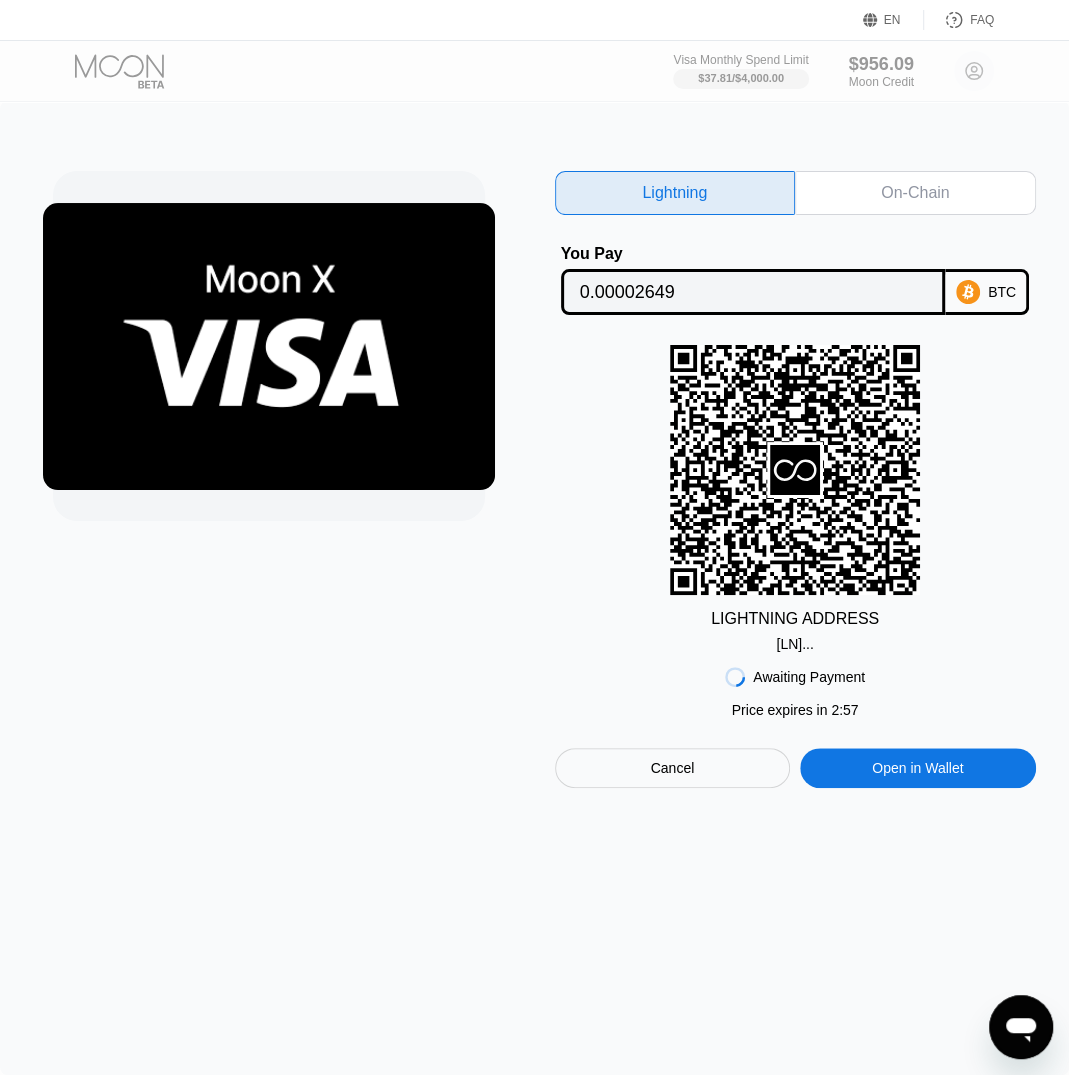 click on "Cancel" at bounding box center [673, 768] 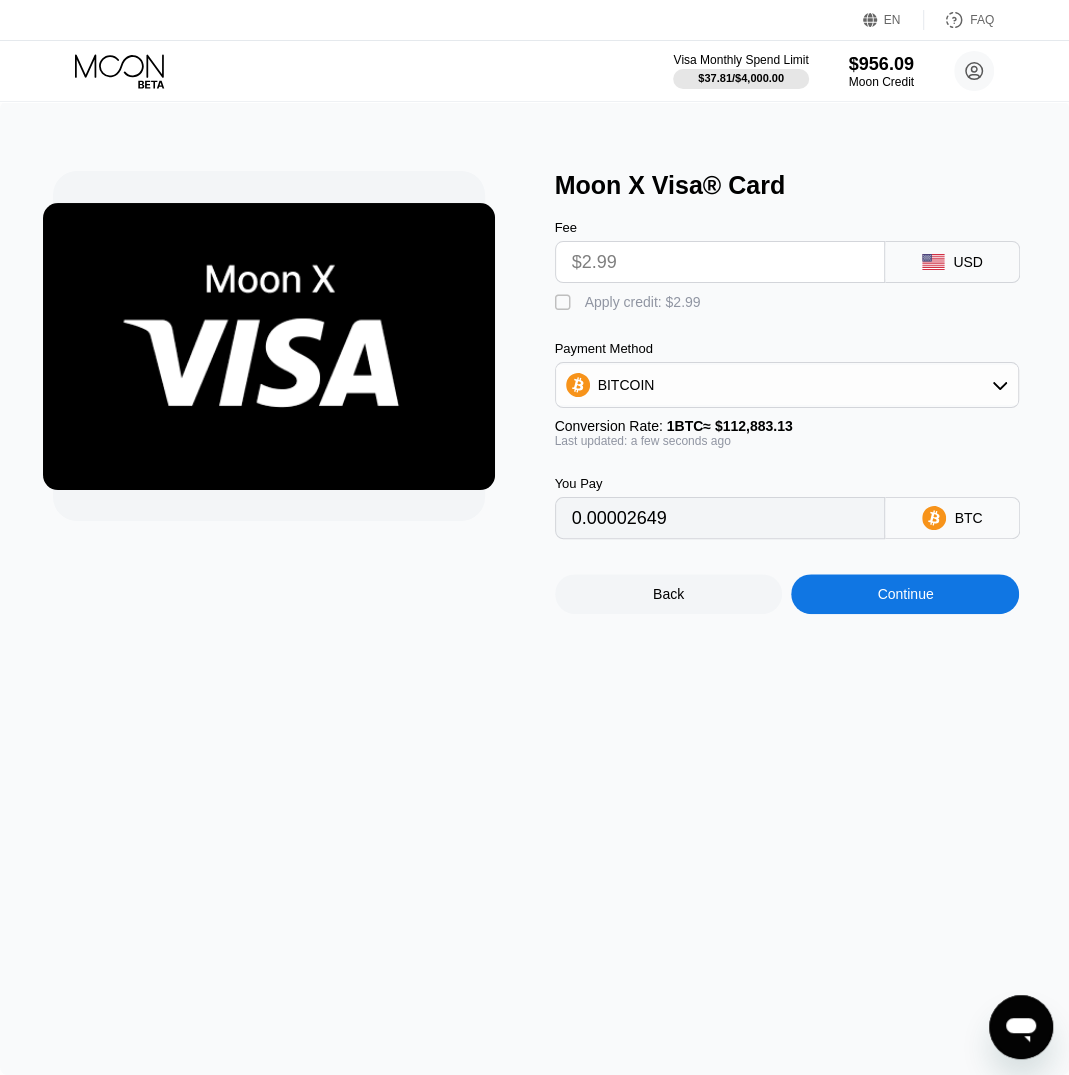 click on "Apply credit: $2.99" at bounding box center [643, 302] 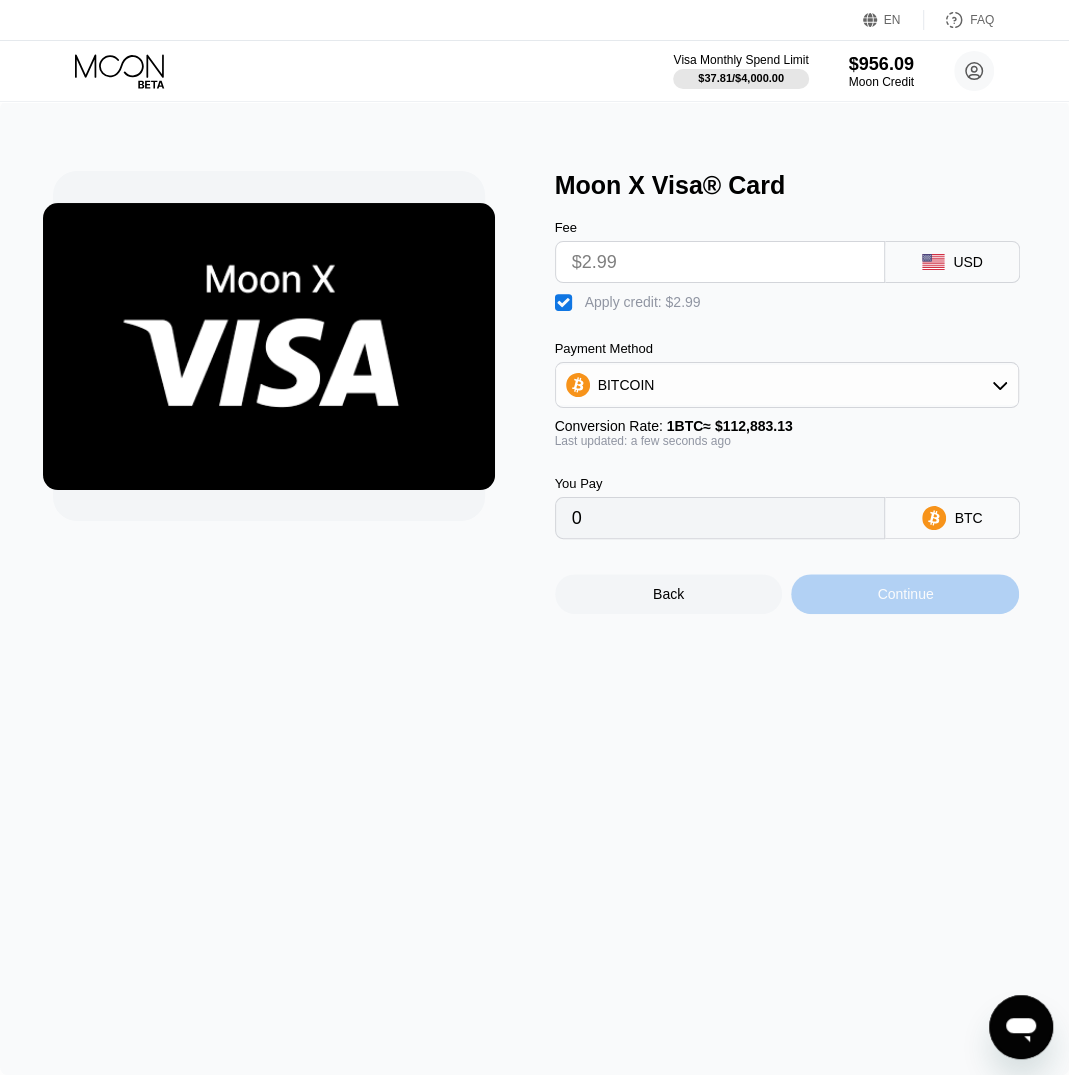 click on "Continue" at bounding box center (905, 594) 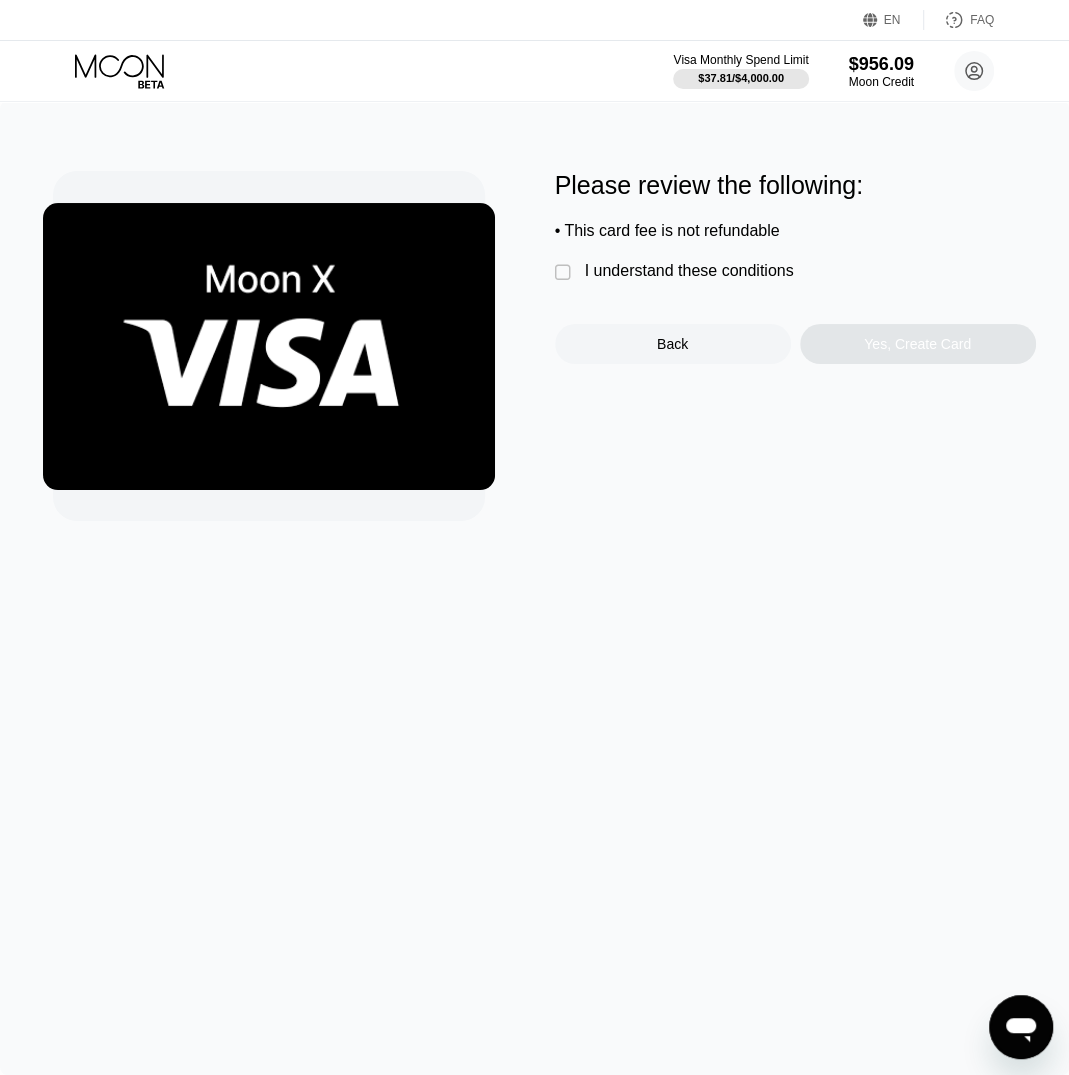 click on "I understand these conditions" at bounding box center (689, 271) 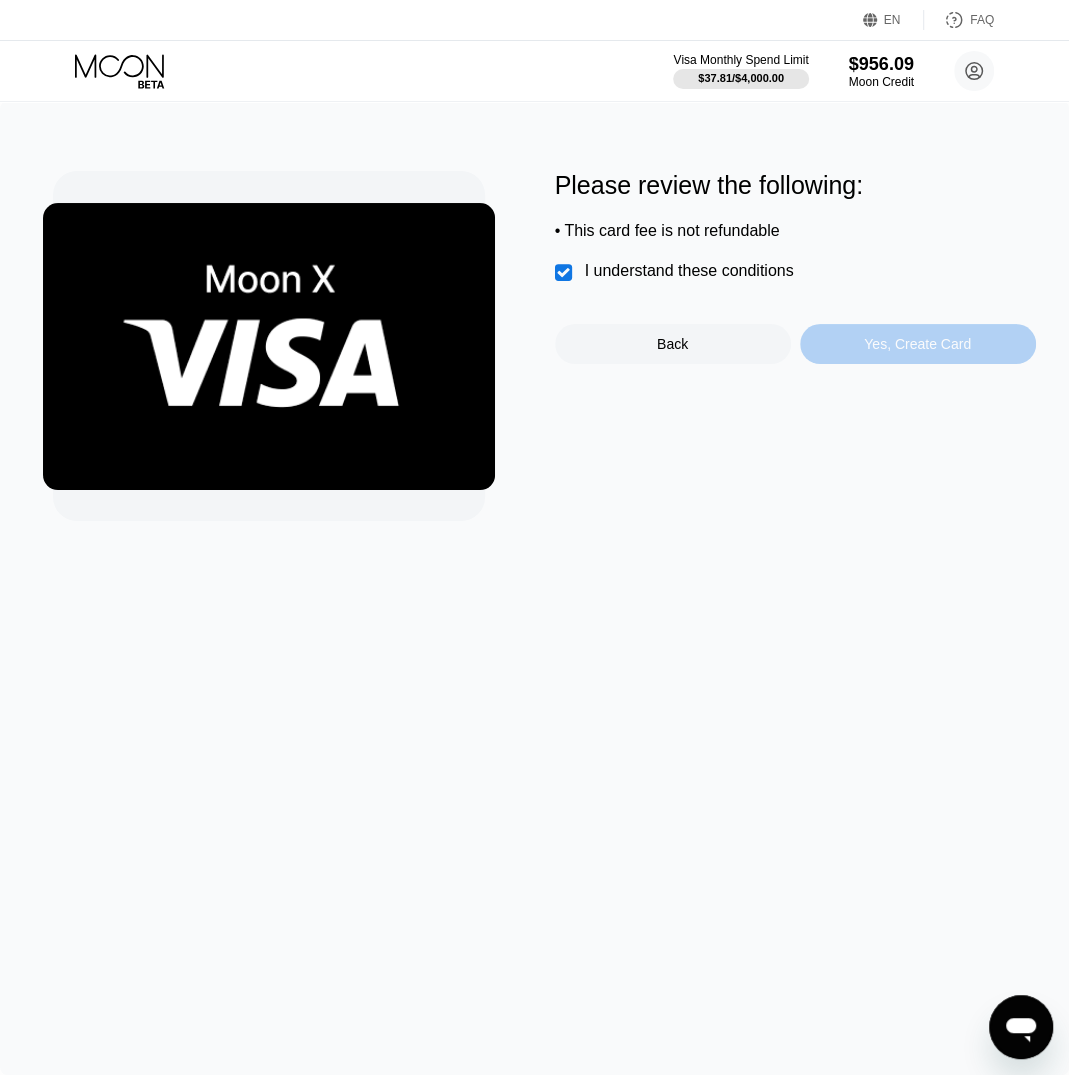 click on "Yes, Create Card" at bounding box center [917, 344] 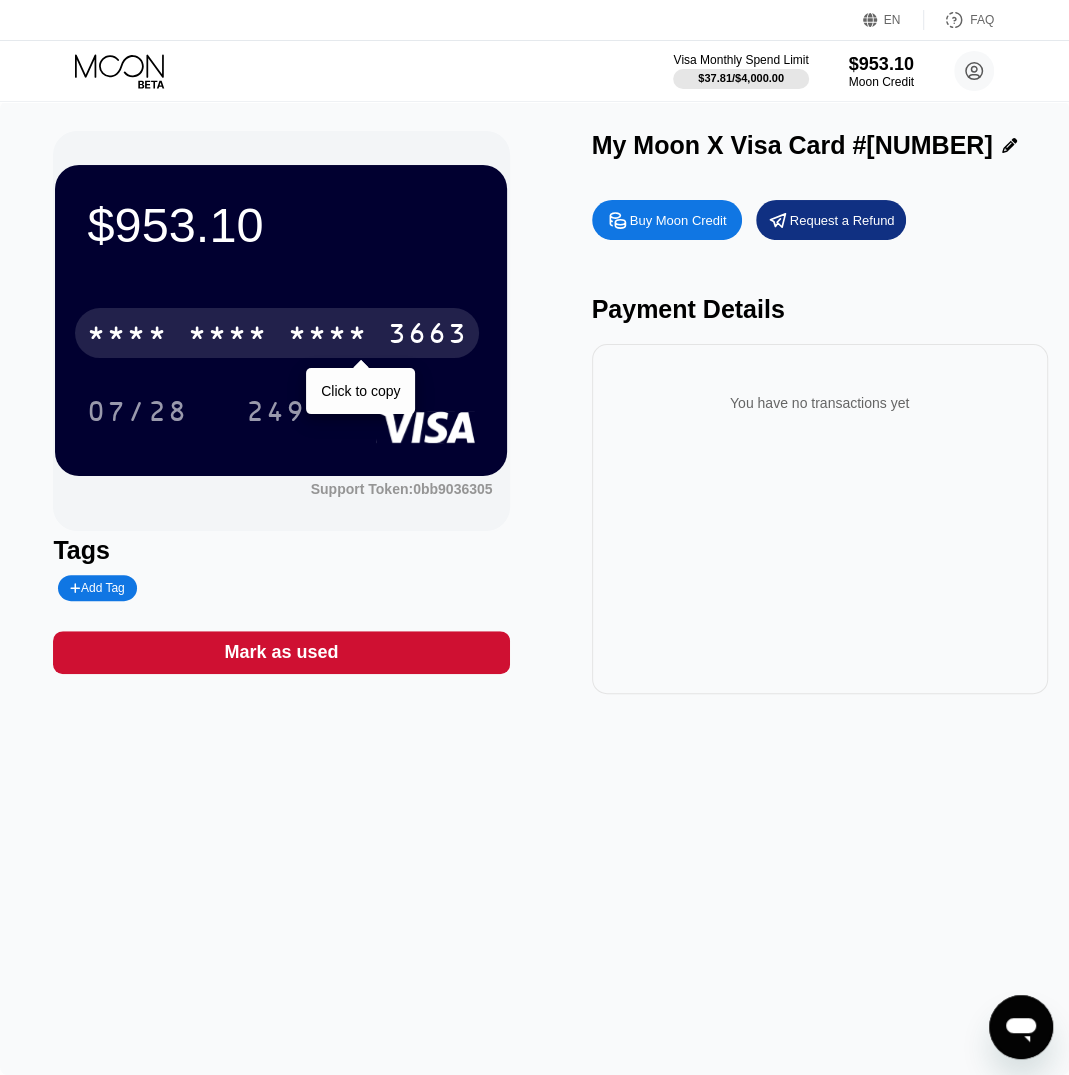 click on "* * * *" at bounding box center [327, 336] 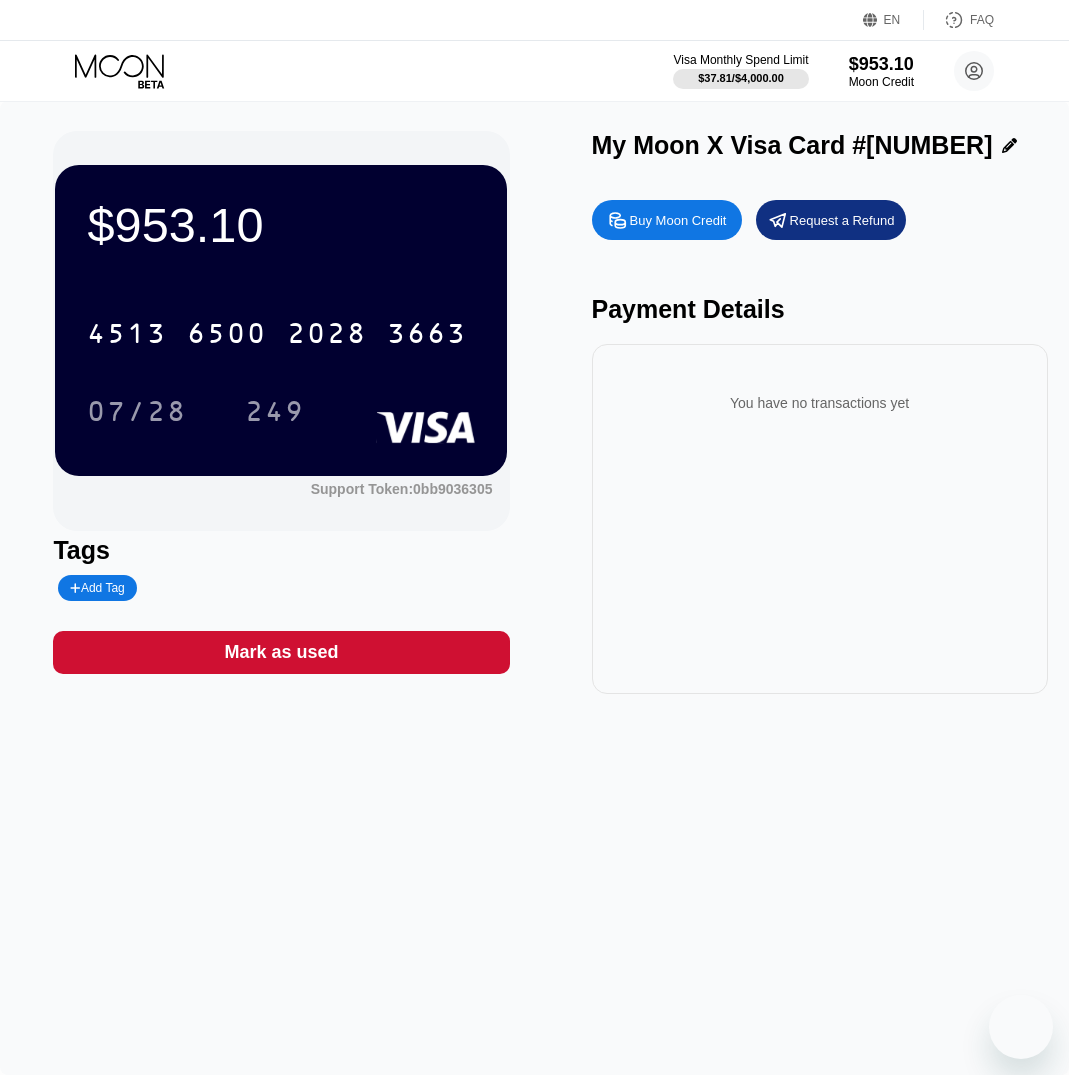 scroll, scrollTop: 0, scrollLeft: 0, axis: both 